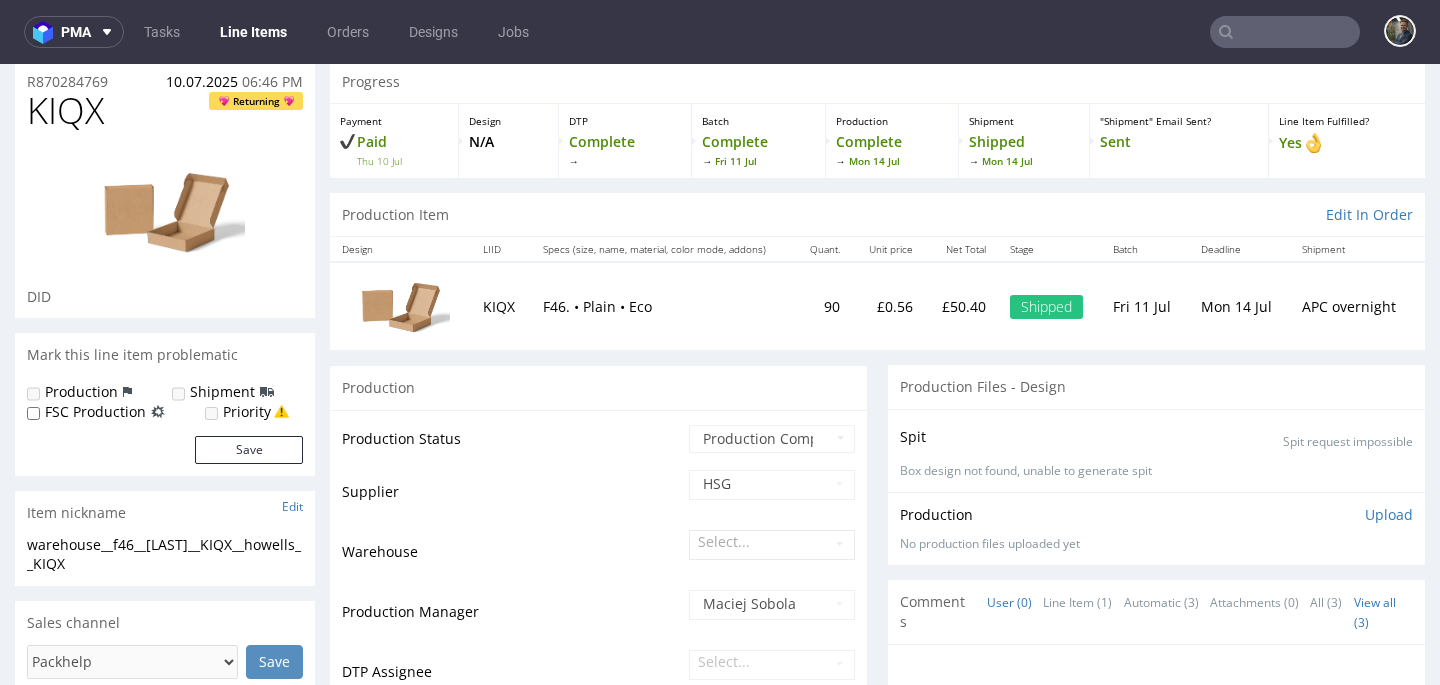 scroll, scrollTop: 0, scrollLeft: 0, axis: both 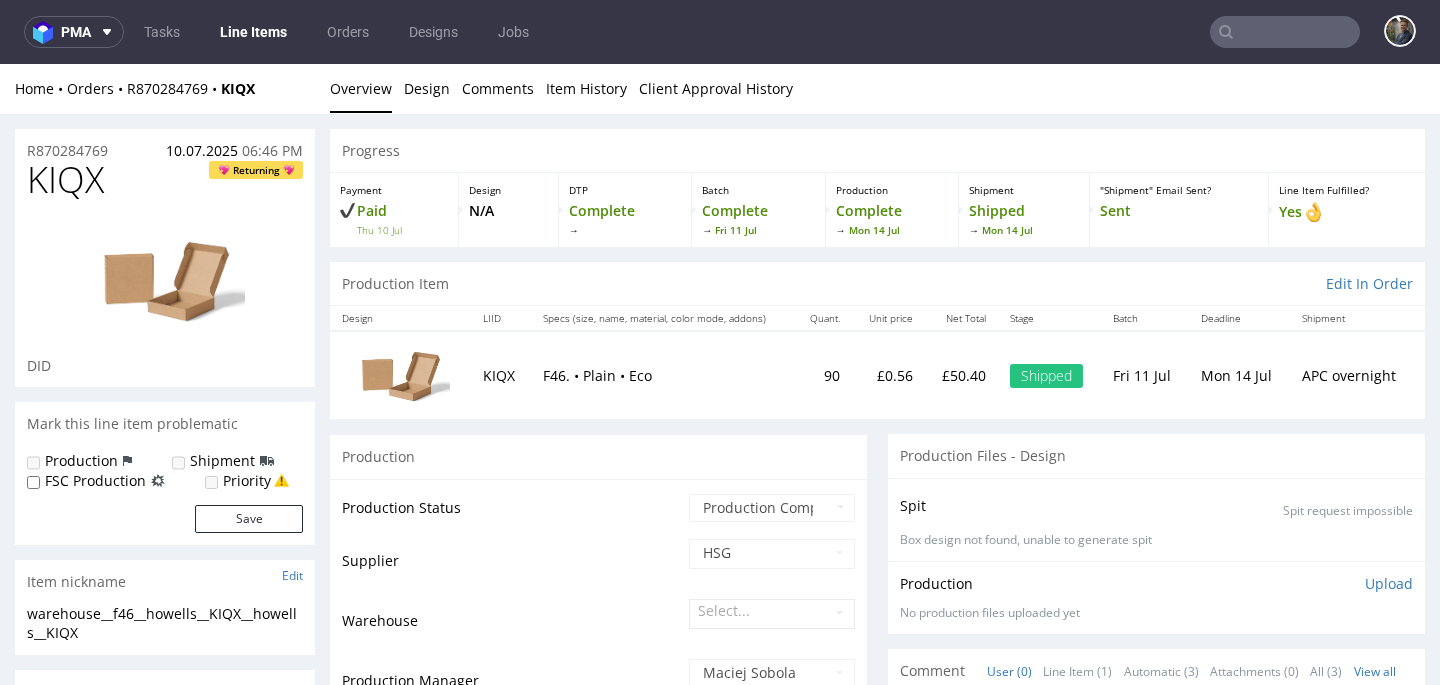 click on "KIQX" at bounding box center [65, 180] 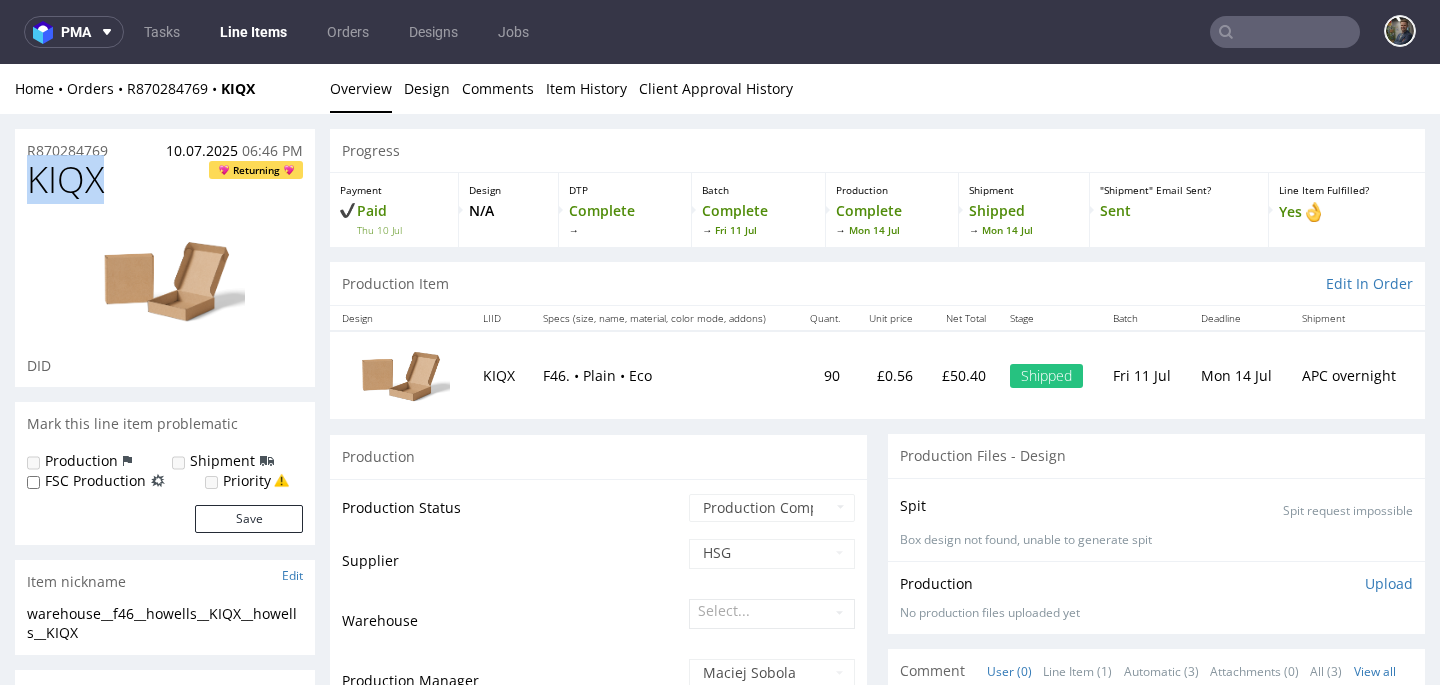 click on "KIQX" at bounding box center (65, 180) 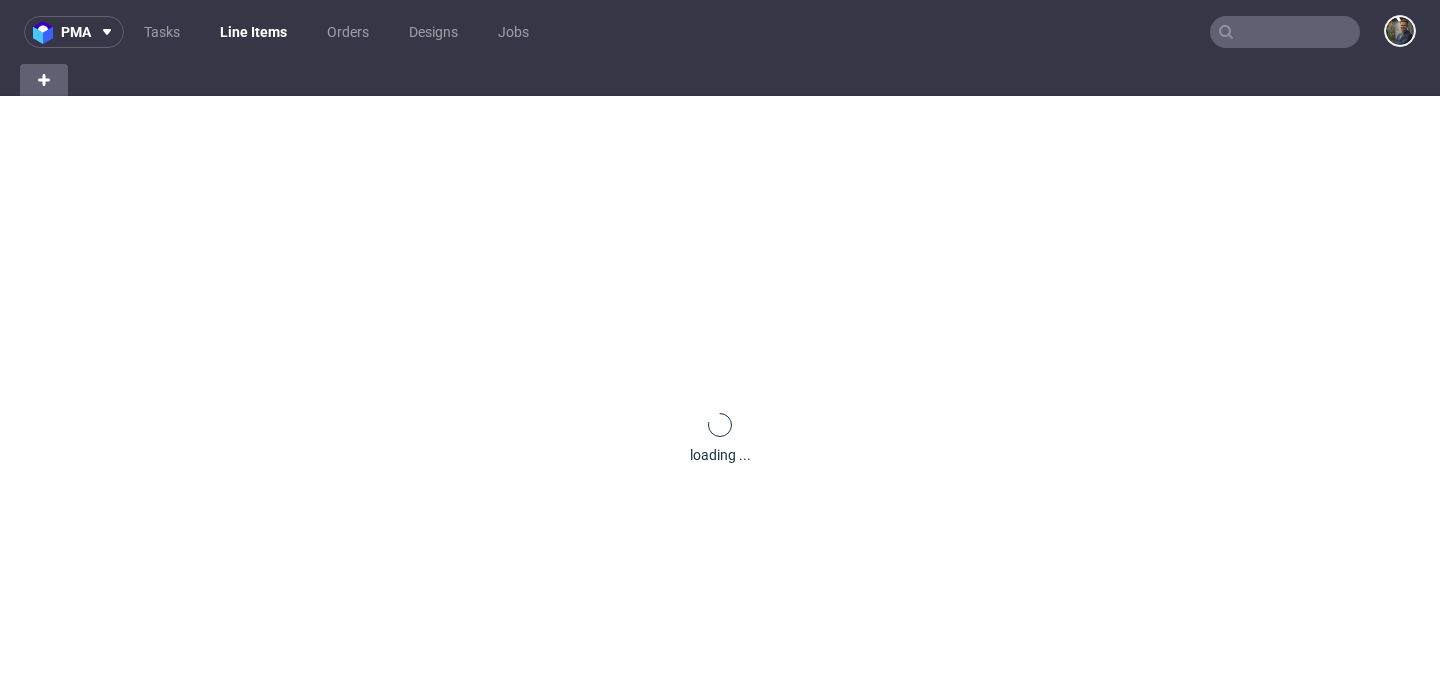 scroll, scrollTop: 0, scrollLeft: 0, axis: both 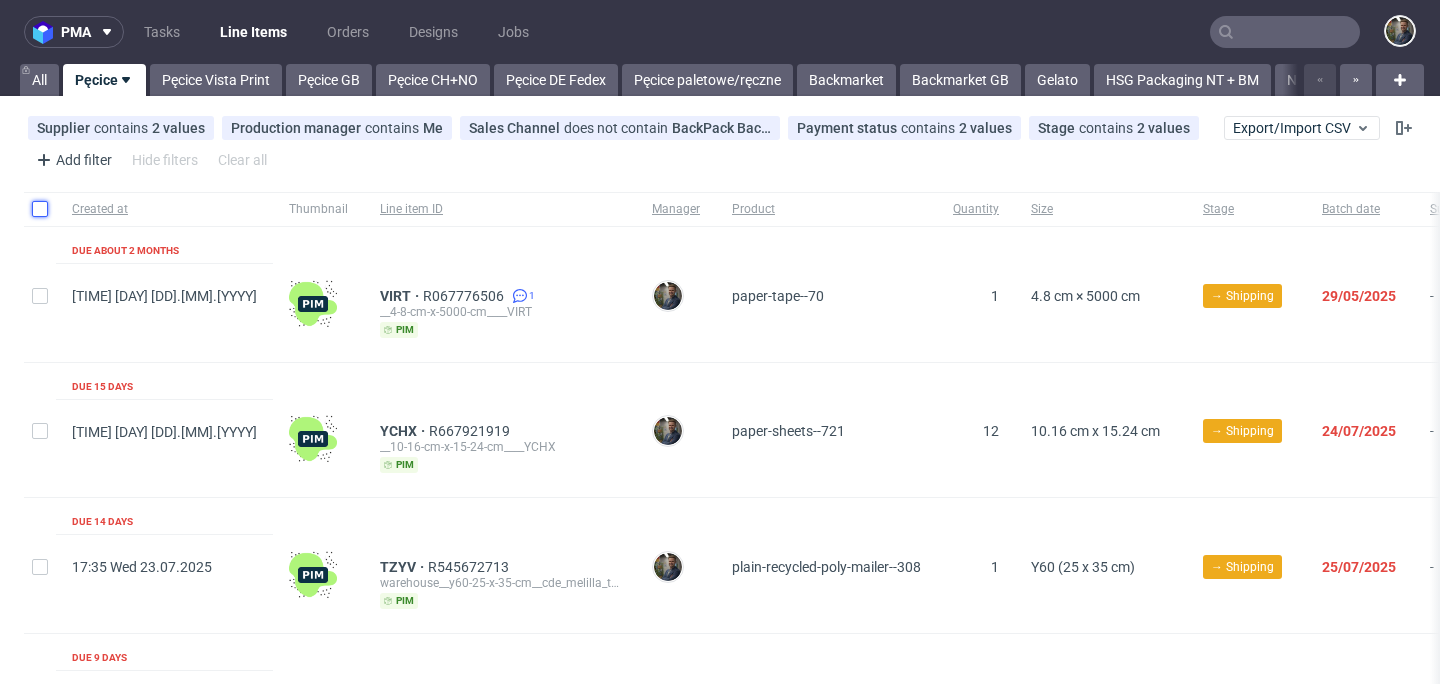 click at bounding box center [40, 209] 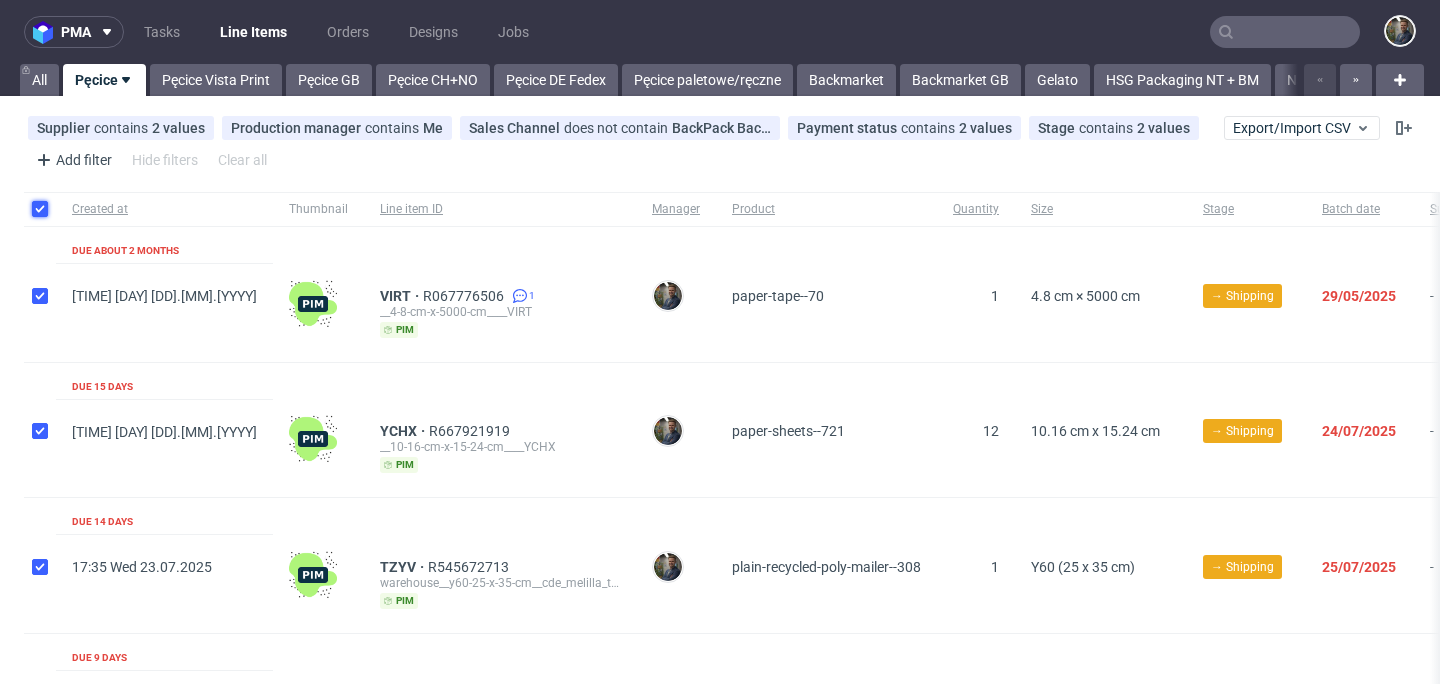 checkbox on "true" 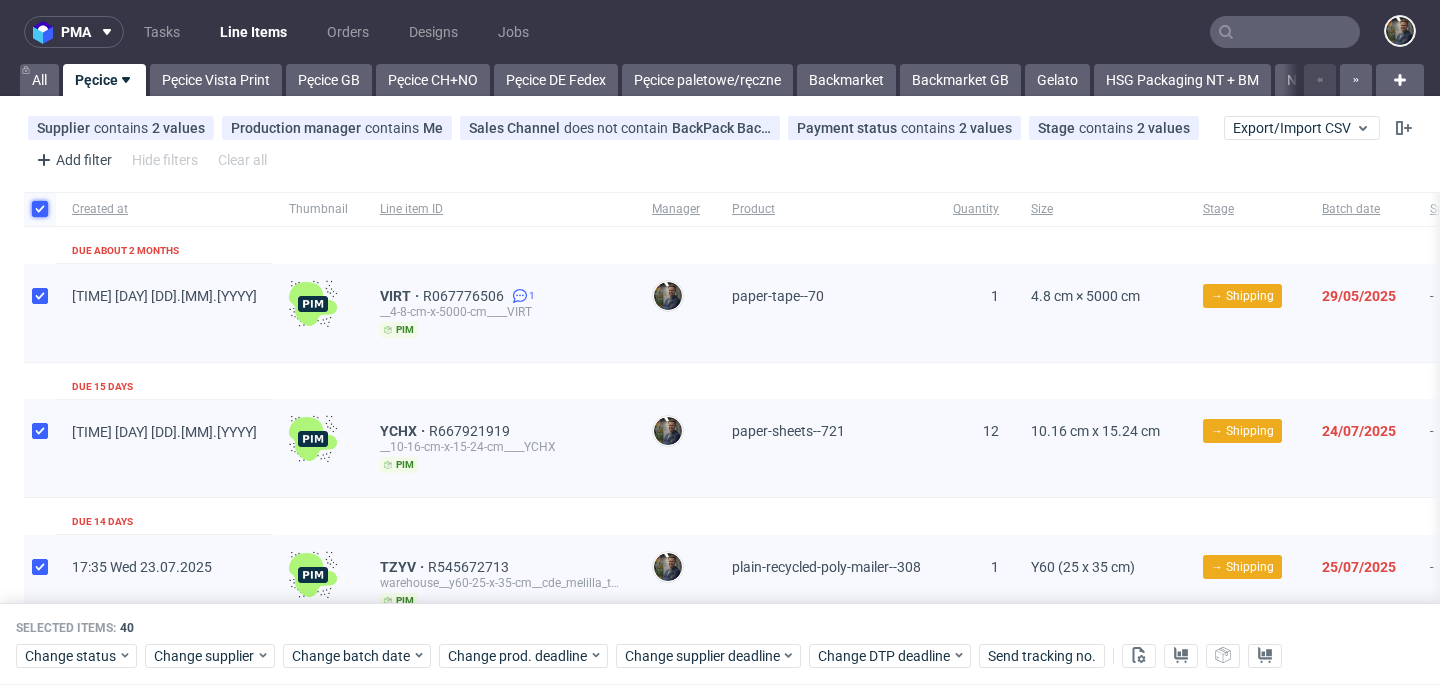 click at bounding box center [40, 209] 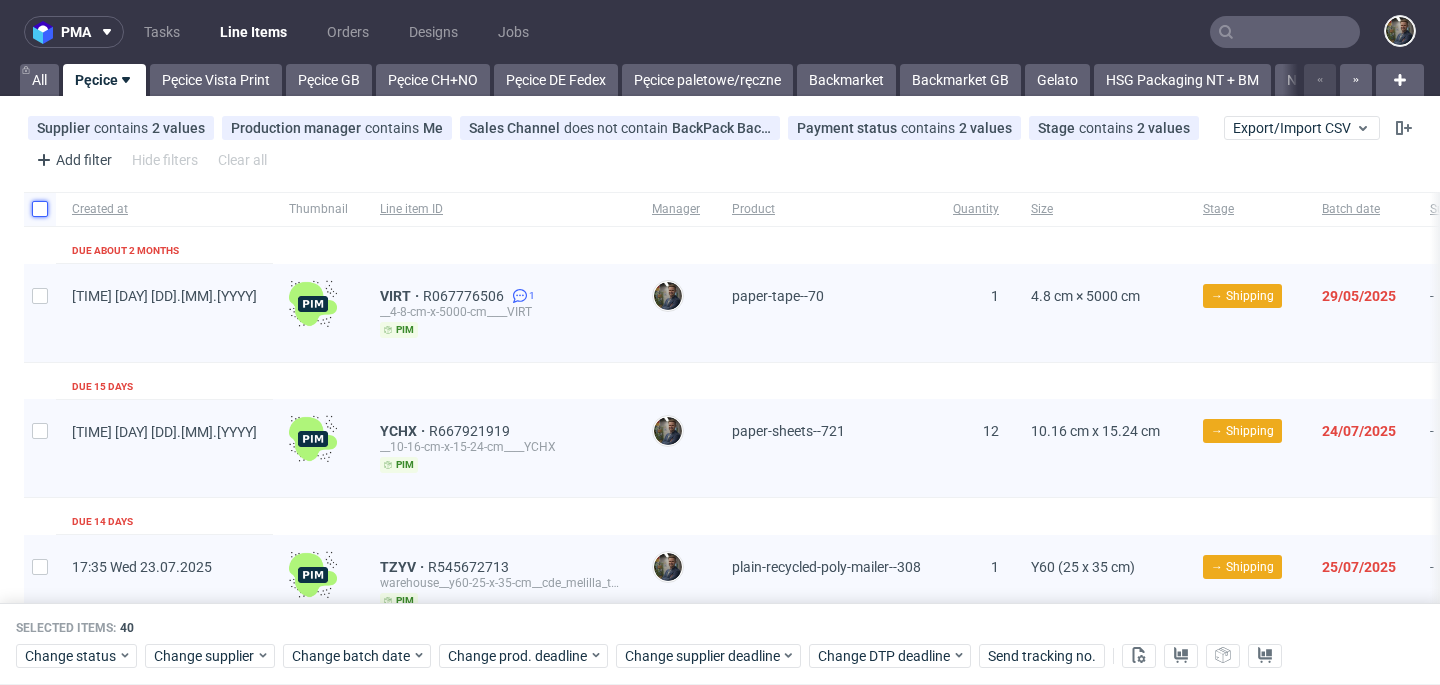 checkbox on "false" 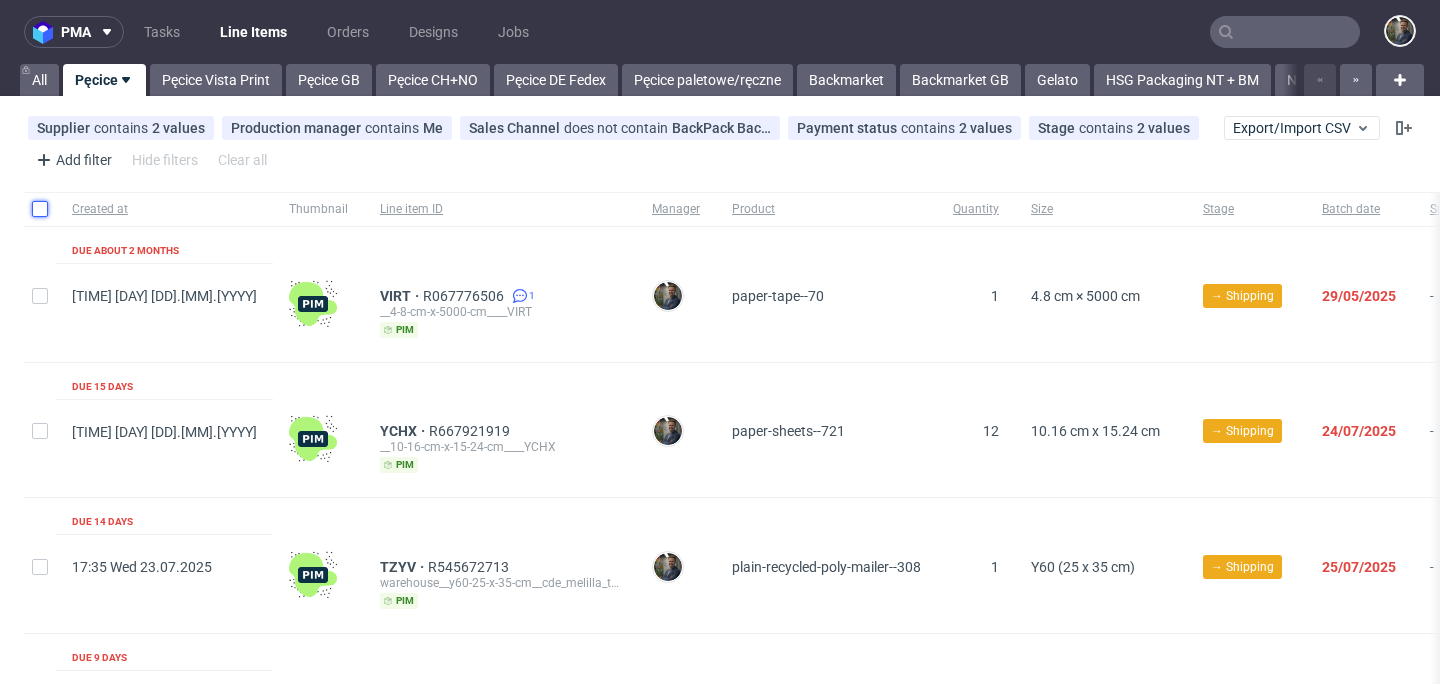 click at bounding box center [40, 209] 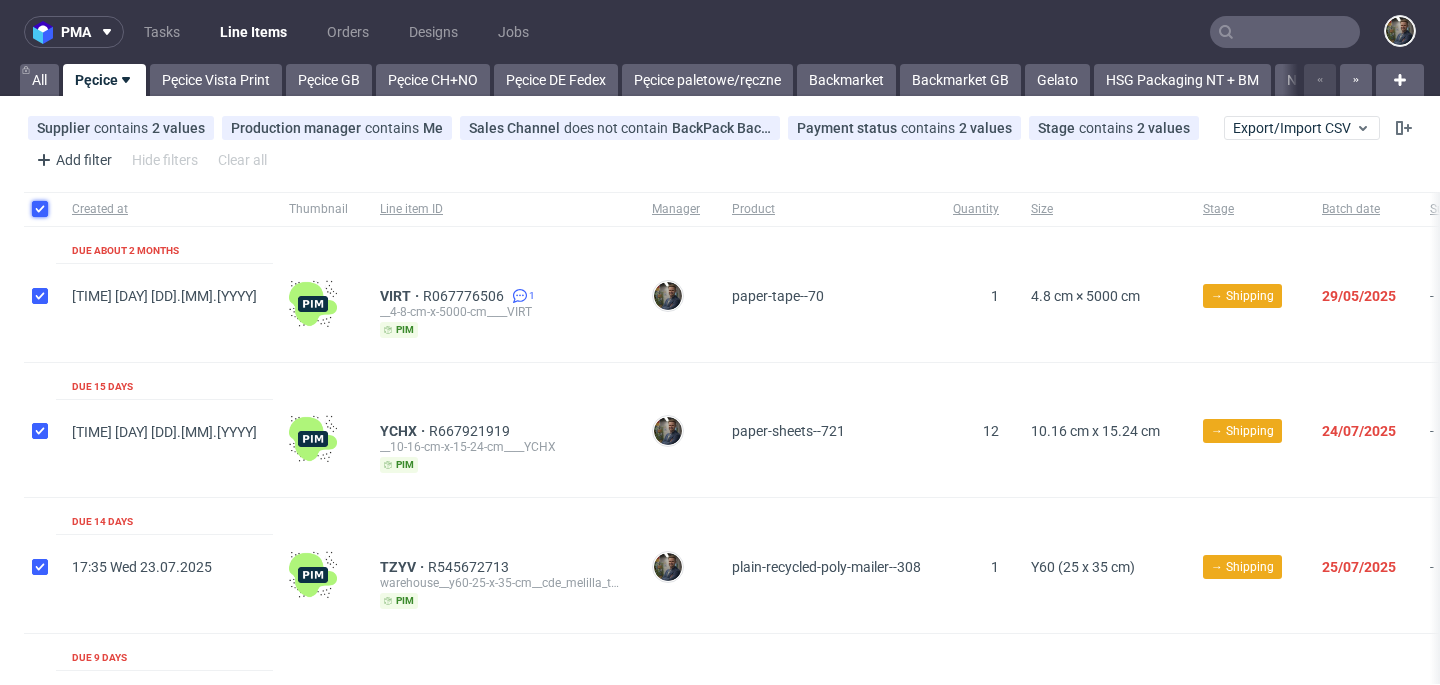 checkbox on "true" 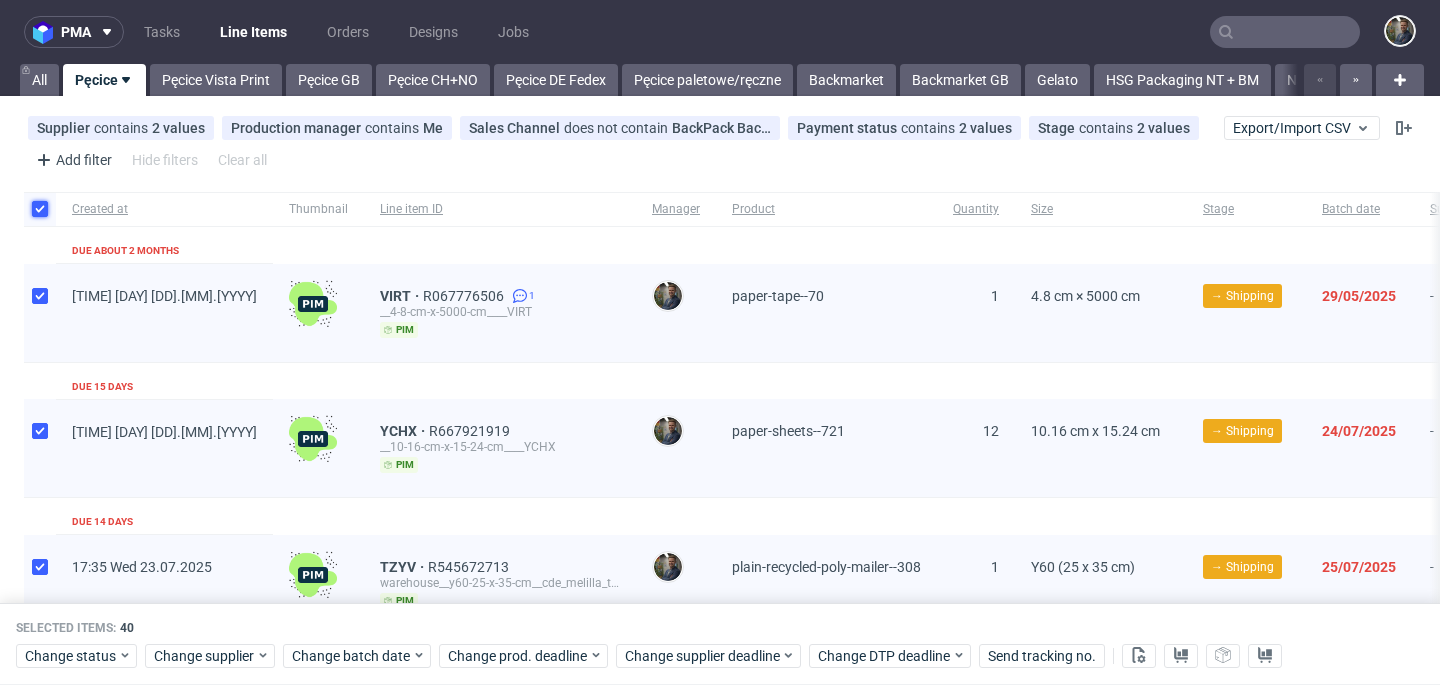 click at bounding box center [40, 209] 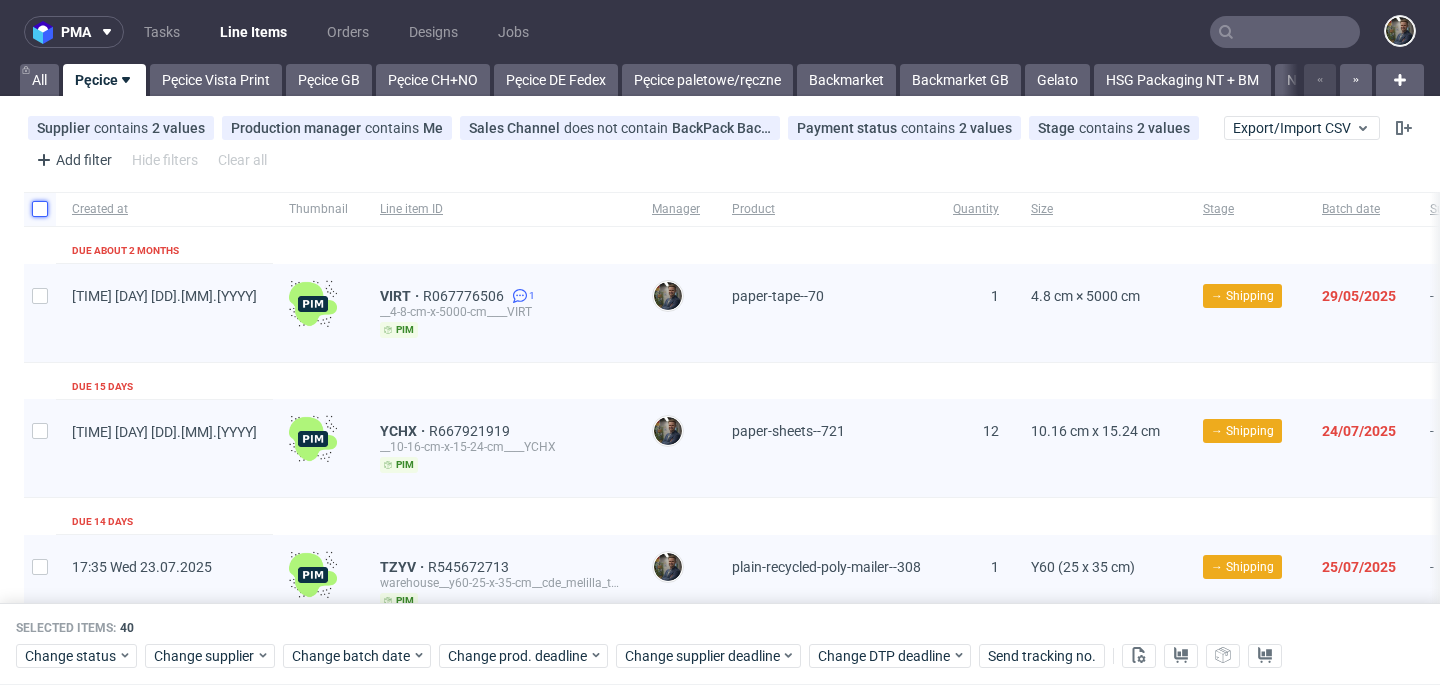 checkbox on "false" 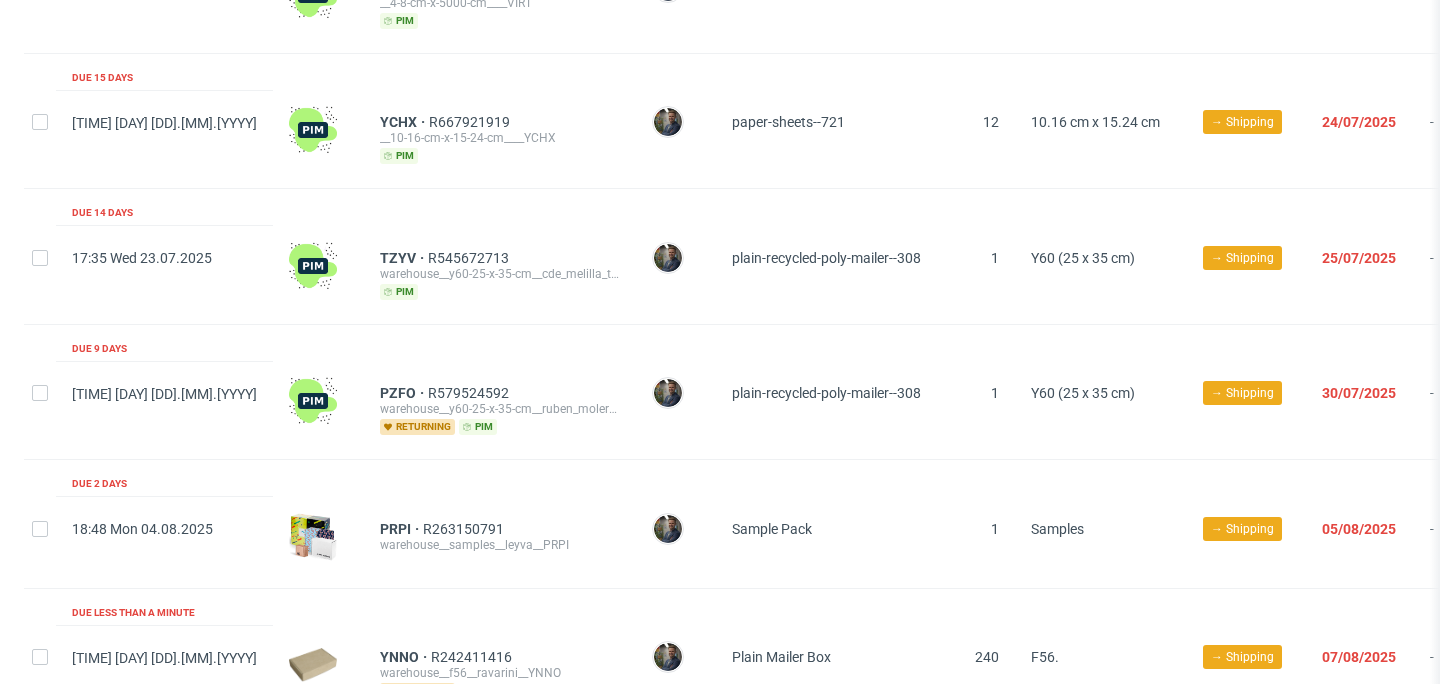 scroll, scrollTop: 393, scrollLeft: 0, axis: vertical 